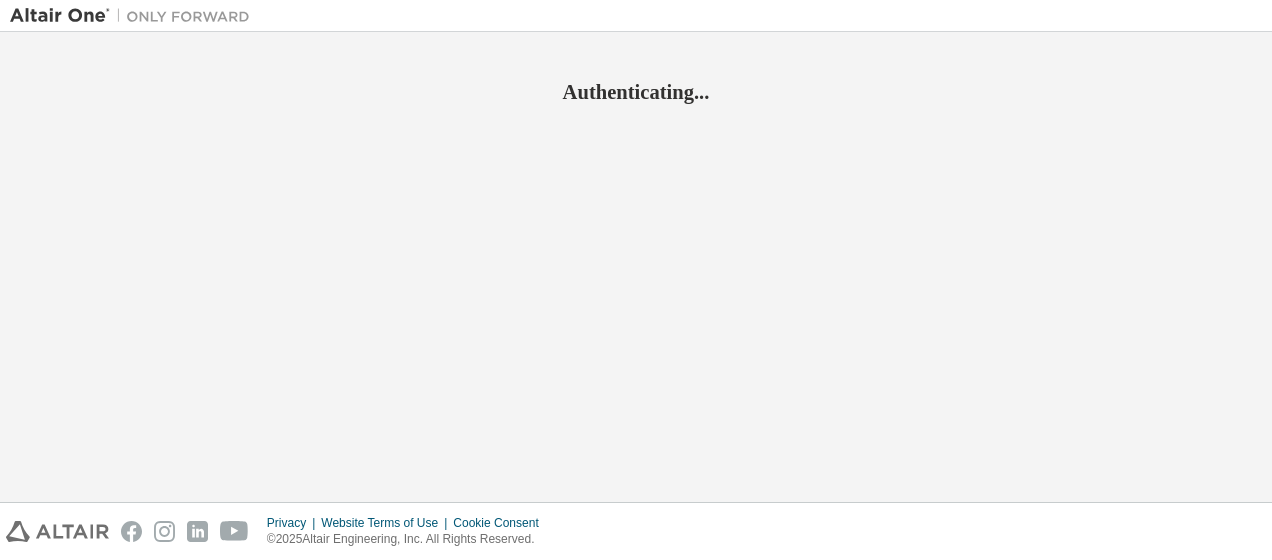 scroll, scrollTop: 0, scrollLeft: 0, axis: both 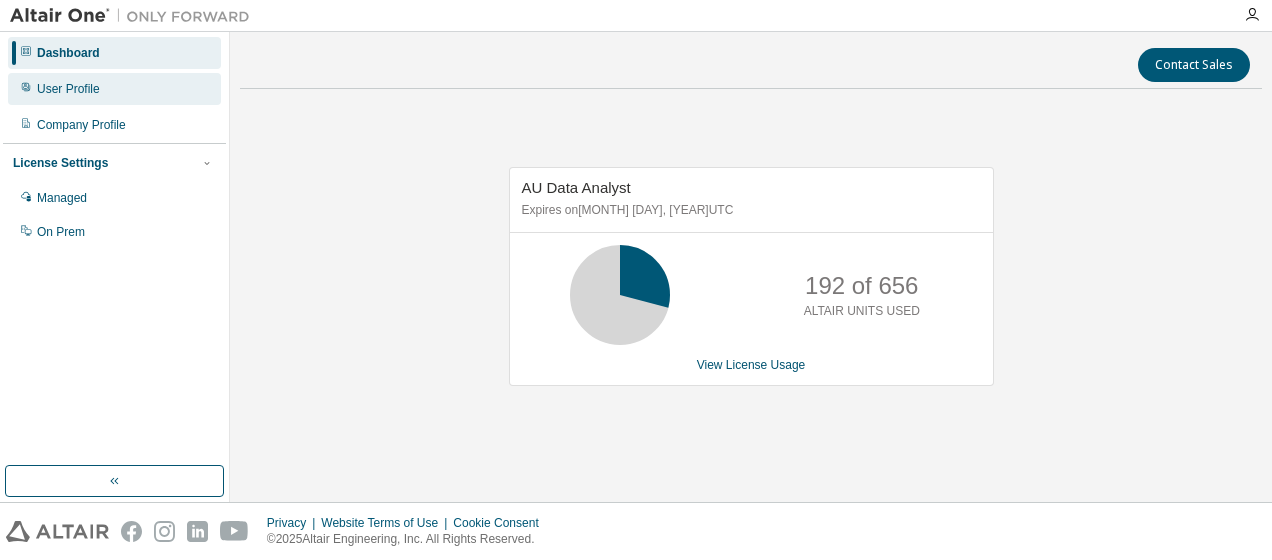 click on "User Profile" at bounding box center [68, 89] 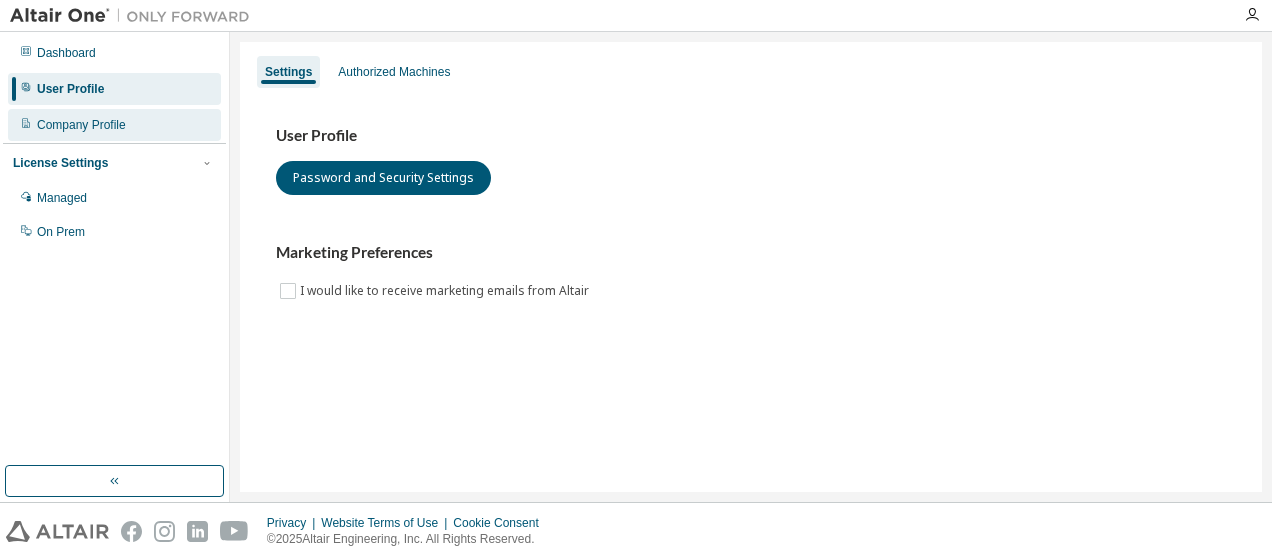 click on "Company Profile" at bounding box center [81, 125] 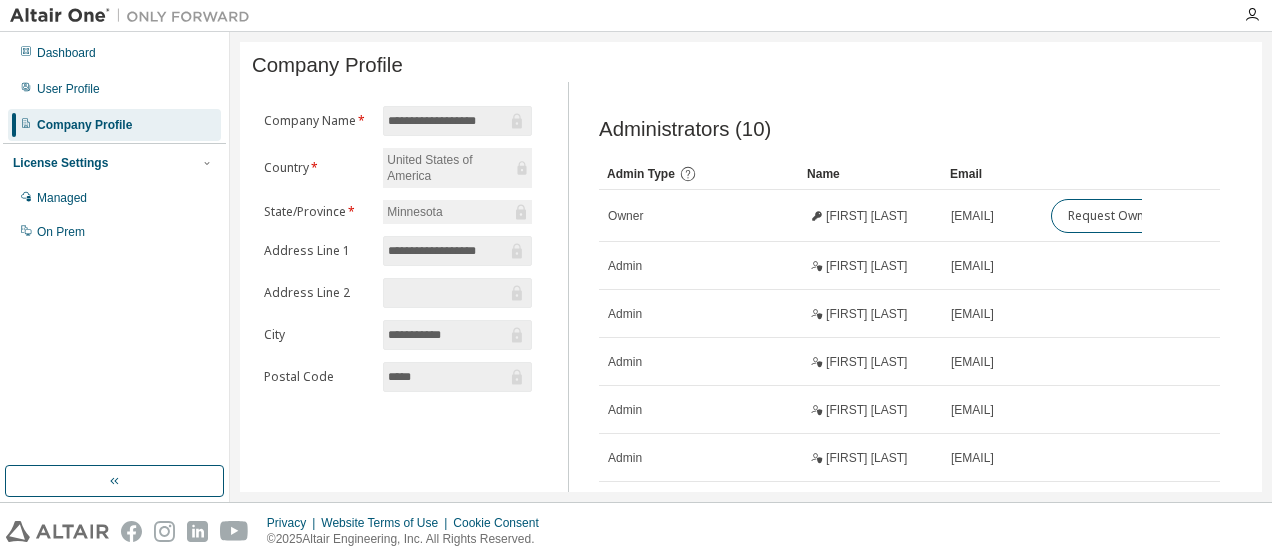 scroll, scrollTop: 100, scrollLeft: 0, axis: vertical 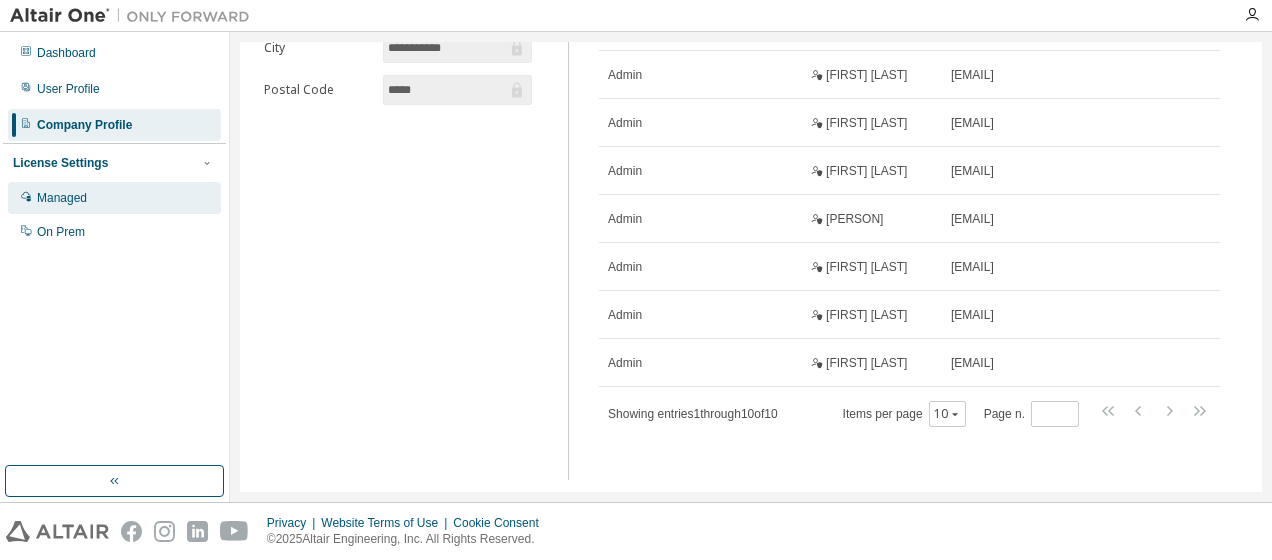 click on "Managed" at bounding box center (114, 198) 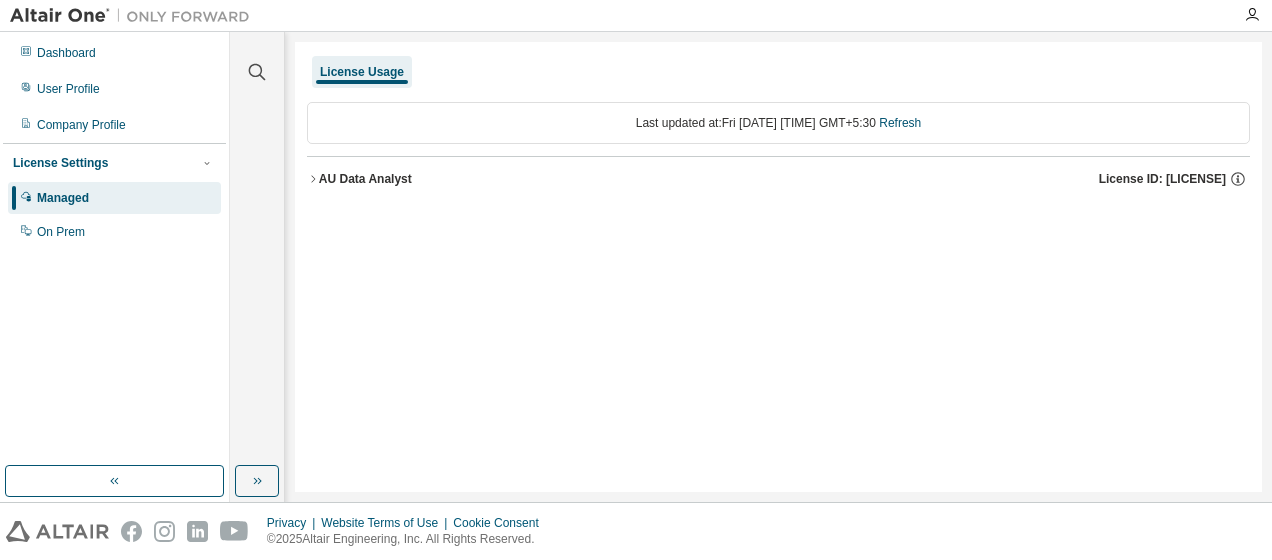 click 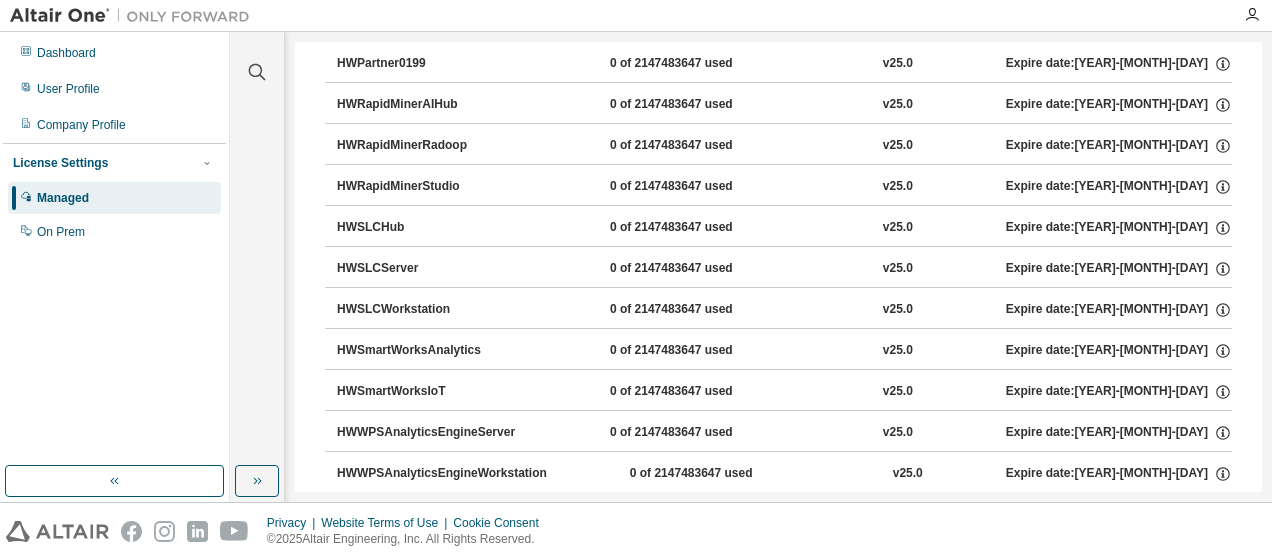 scroll, scrollTop: 2993, scrollLeft: 0, axis: vertical 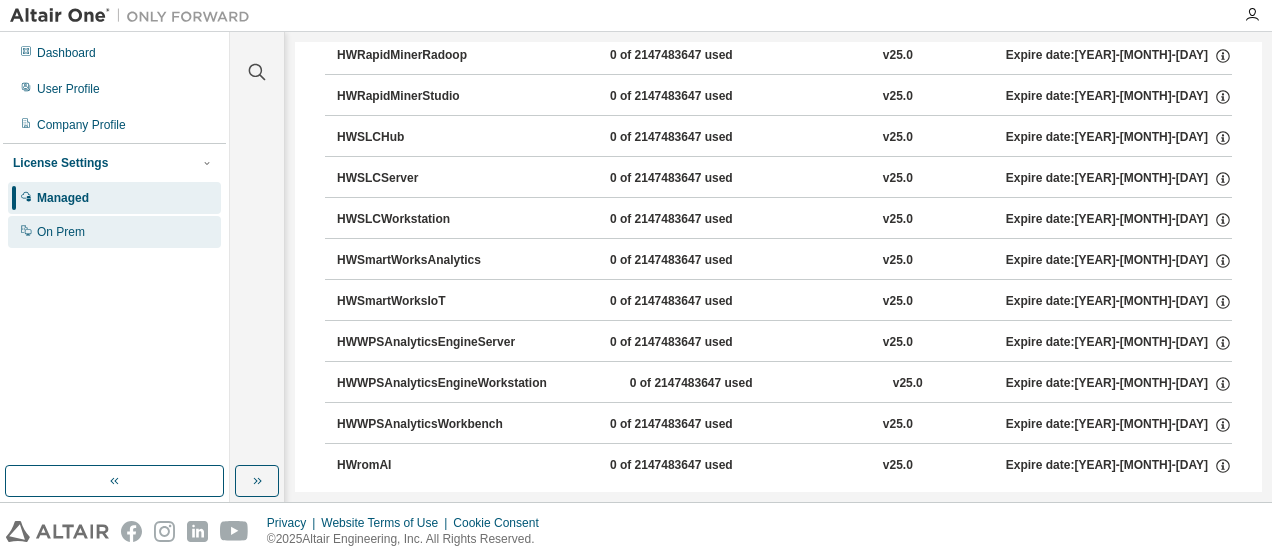 click on "On Prem" at bounding box center [61, 232] 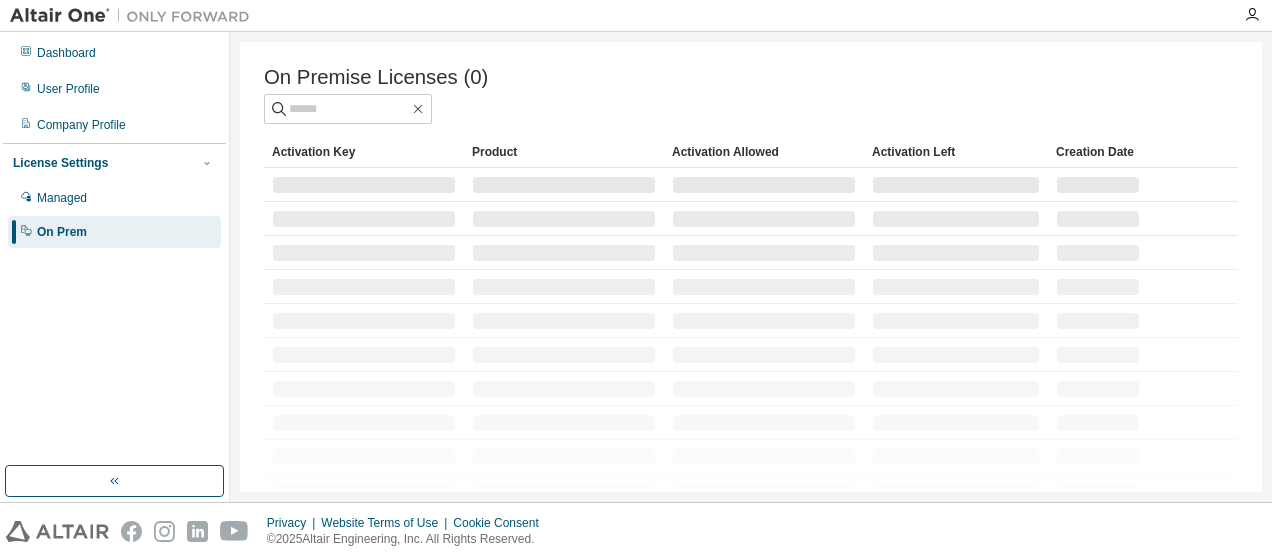 scroll, scrollTop: 0, scrollLeft: 0, axis: both 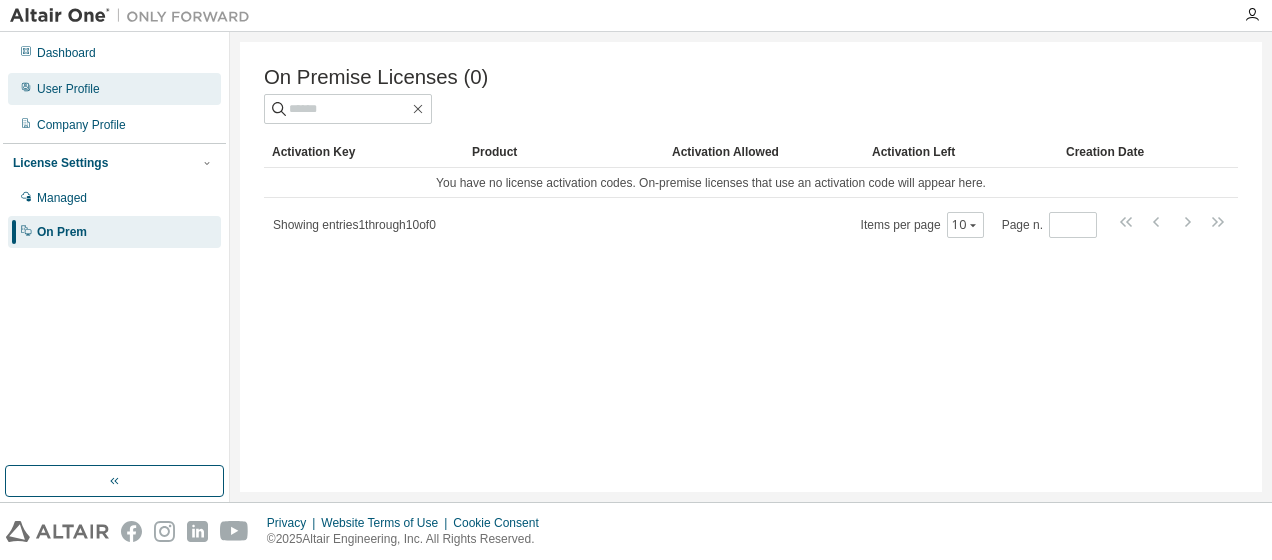 click on "User Profile" at bounding box center [68, 89] 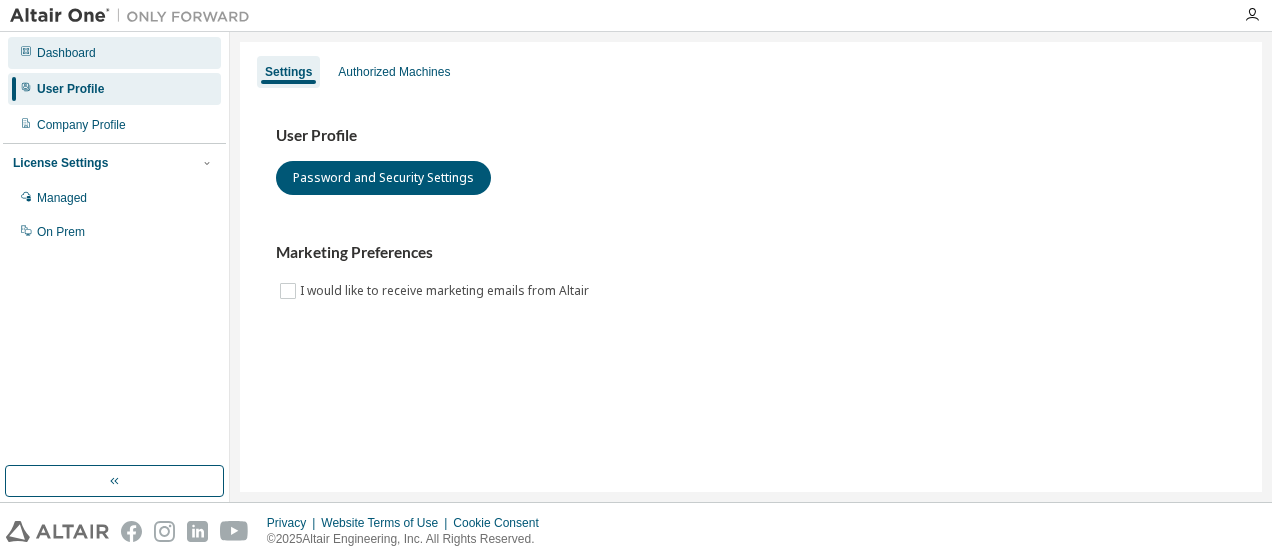 click on "Dashboard" at bounding box center [66, 53] 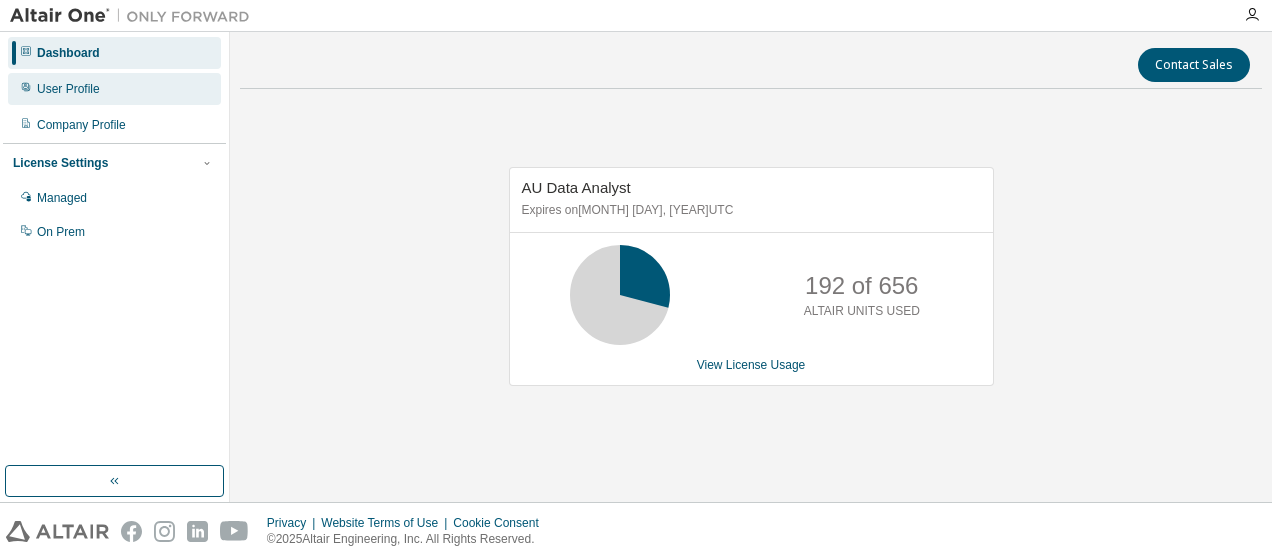 click on "User Profile" at bounding box center (68, 89) 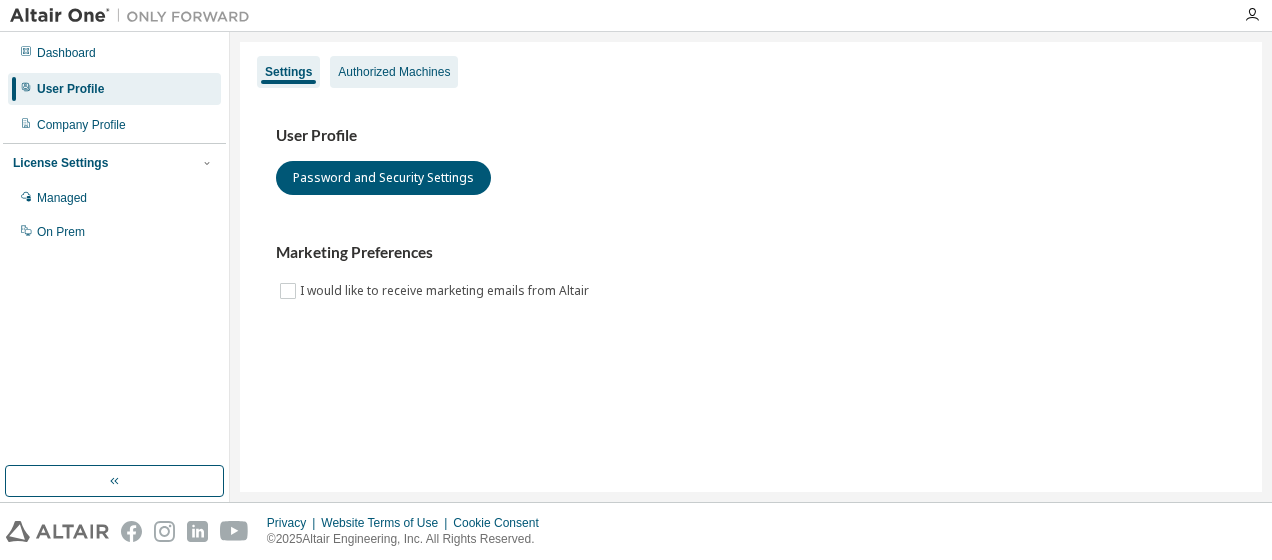 click on "Authorized Machines" at bounding box center [394, 72] 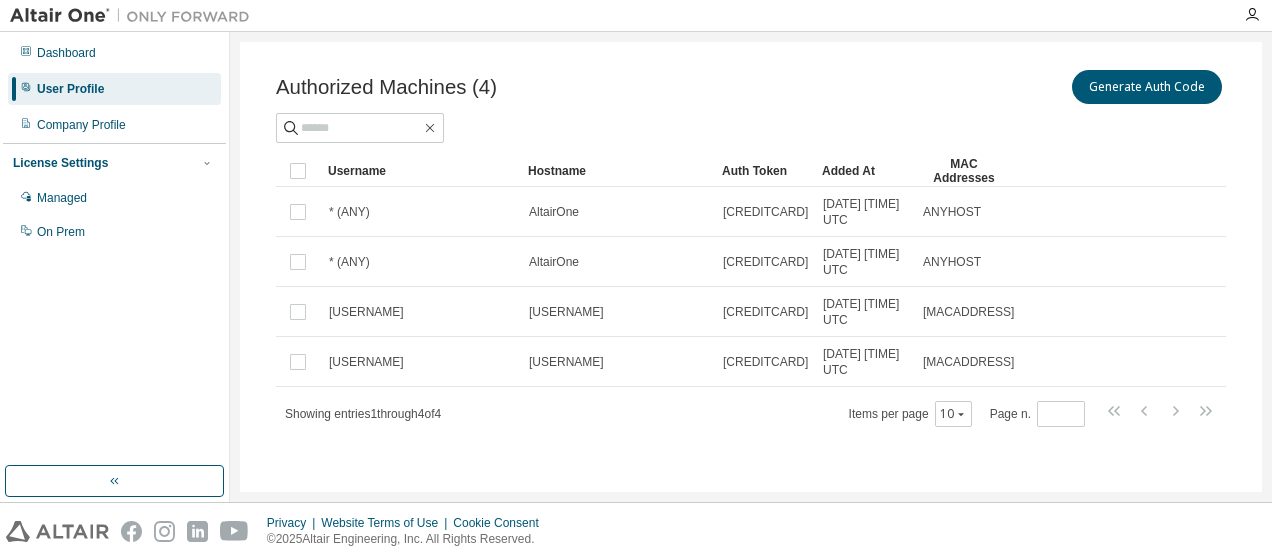 scroll, scrollTop: 110, scrollLeft: 0, axis: vertical 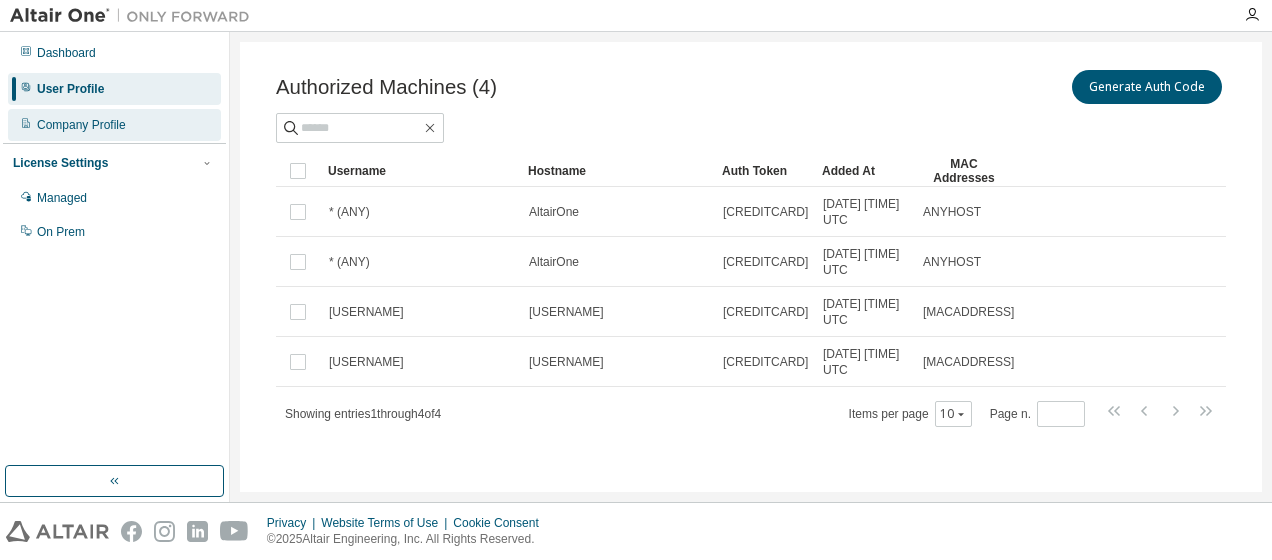 click on "Company Profile" at bounding box center (114, 125) 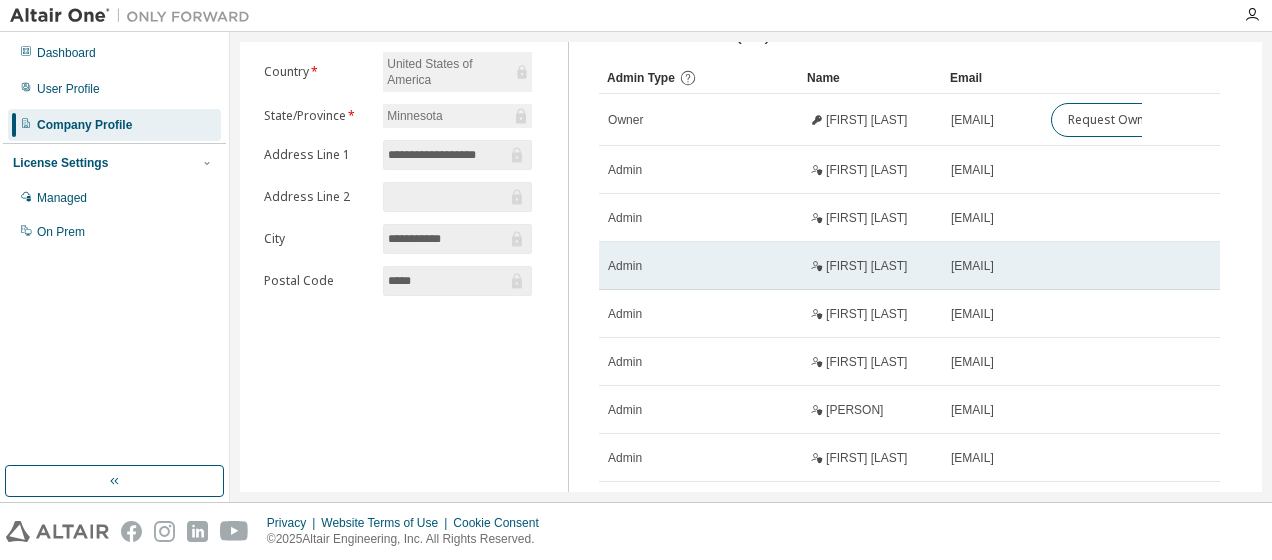 scroll, scrollTop: 0, scrollLeft: 0, axis: both 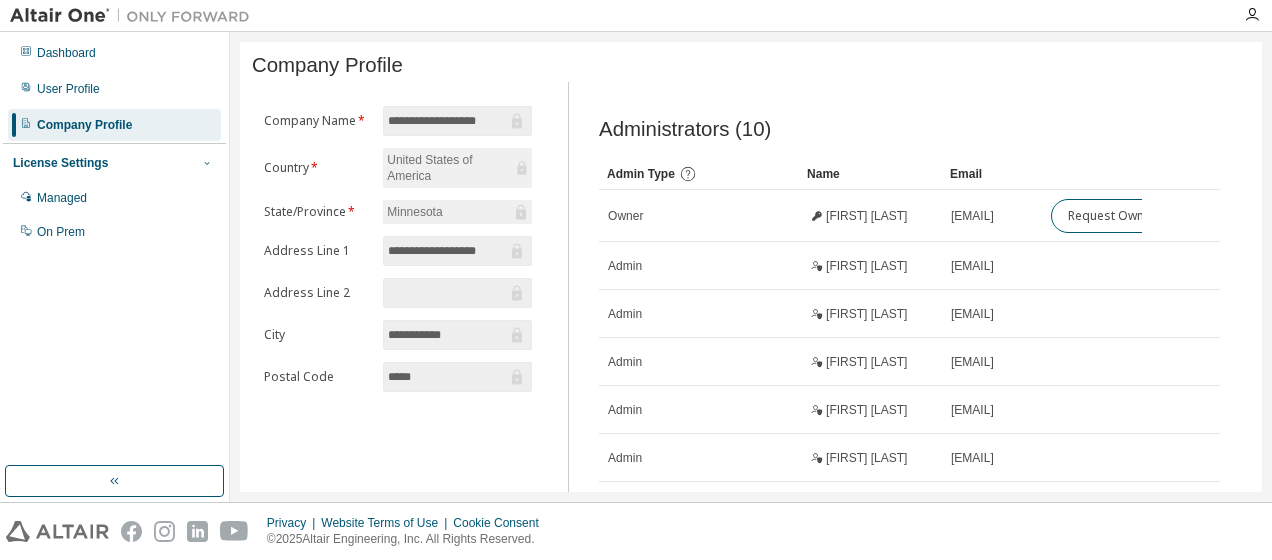 click 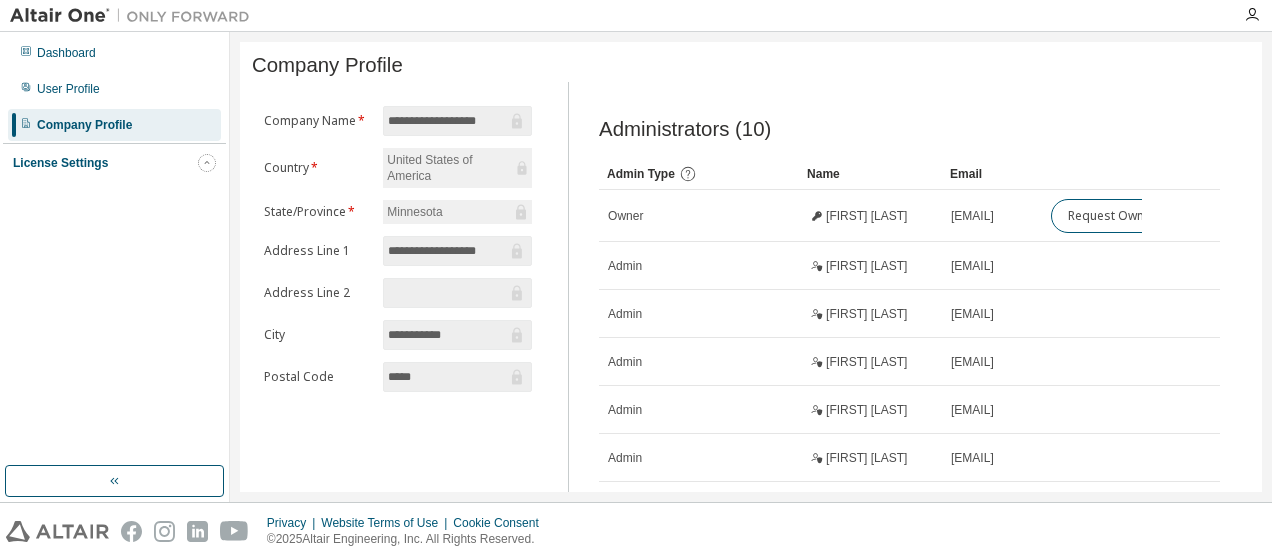 click 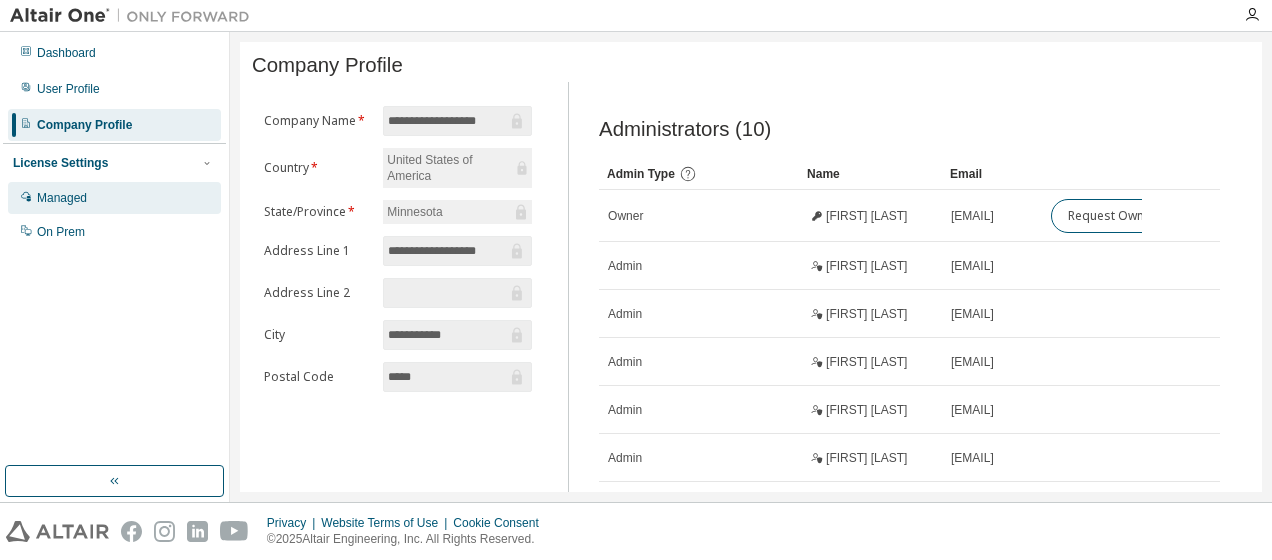 click on "Managed" at bounding box center [62, 198] 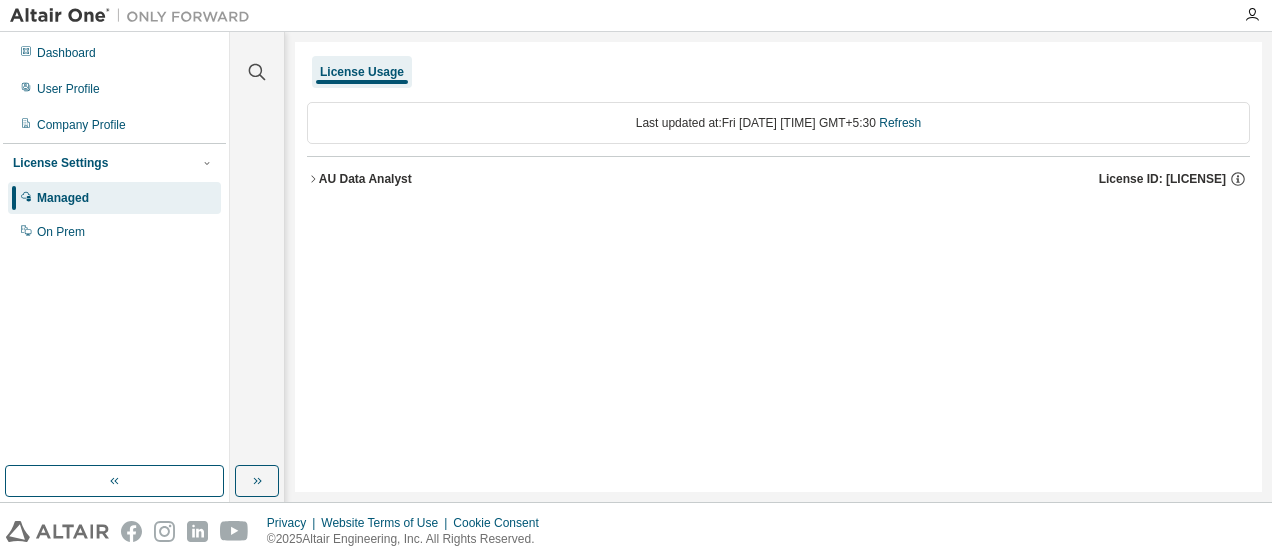 click 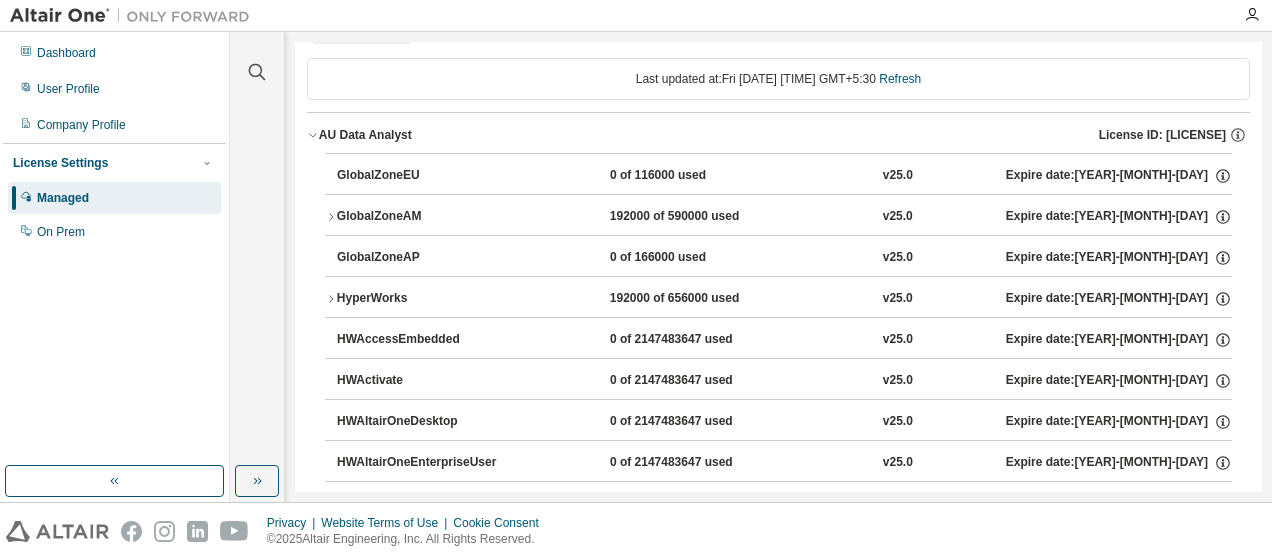 scroll, scrollTop: 0, scrollLeft: 0, axis: both 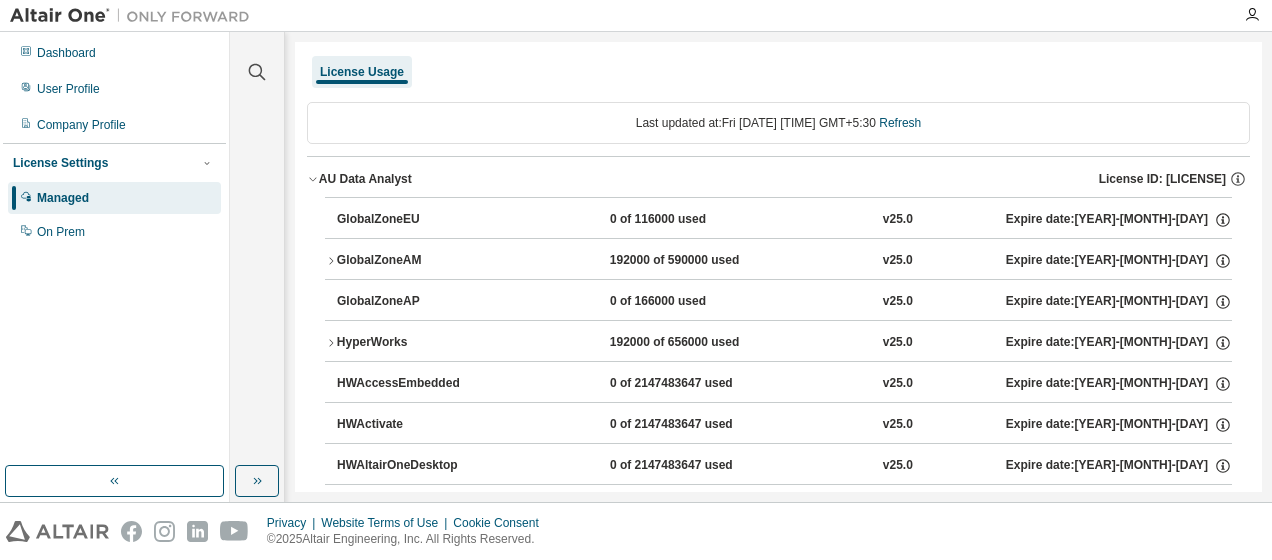 drag, startPoint x: 1108, startPoint y: 174, endPoint x: 1206, endPoint y: 173, distance: 98.005104 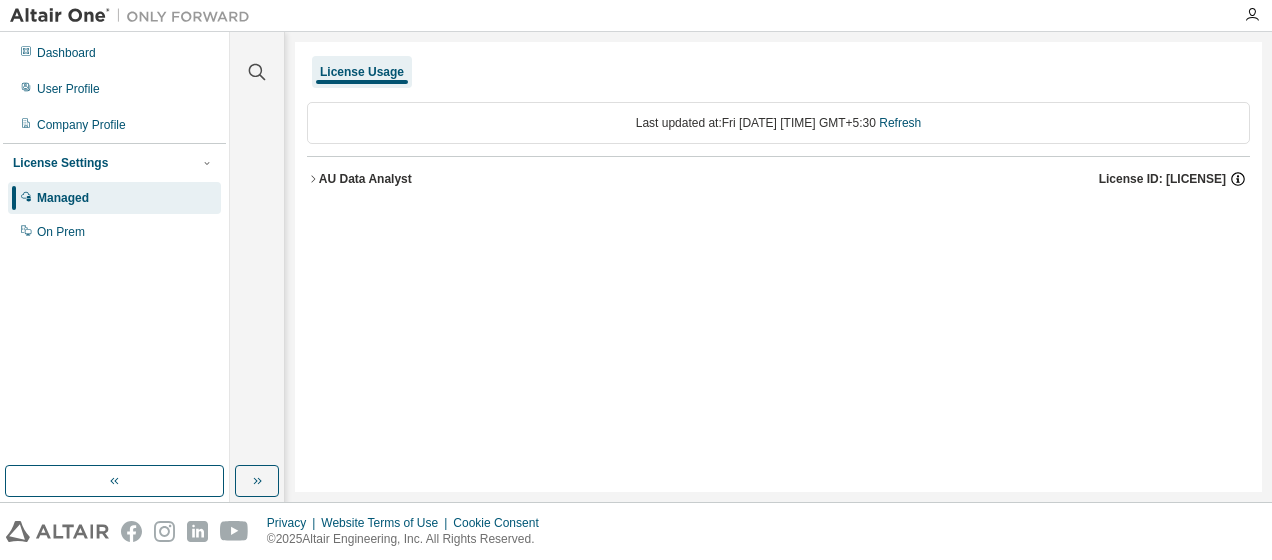 drag, startPoint x: 1119, startPoint y: 175, endPoint x: 1228, endPoint y: 175, distance: 109 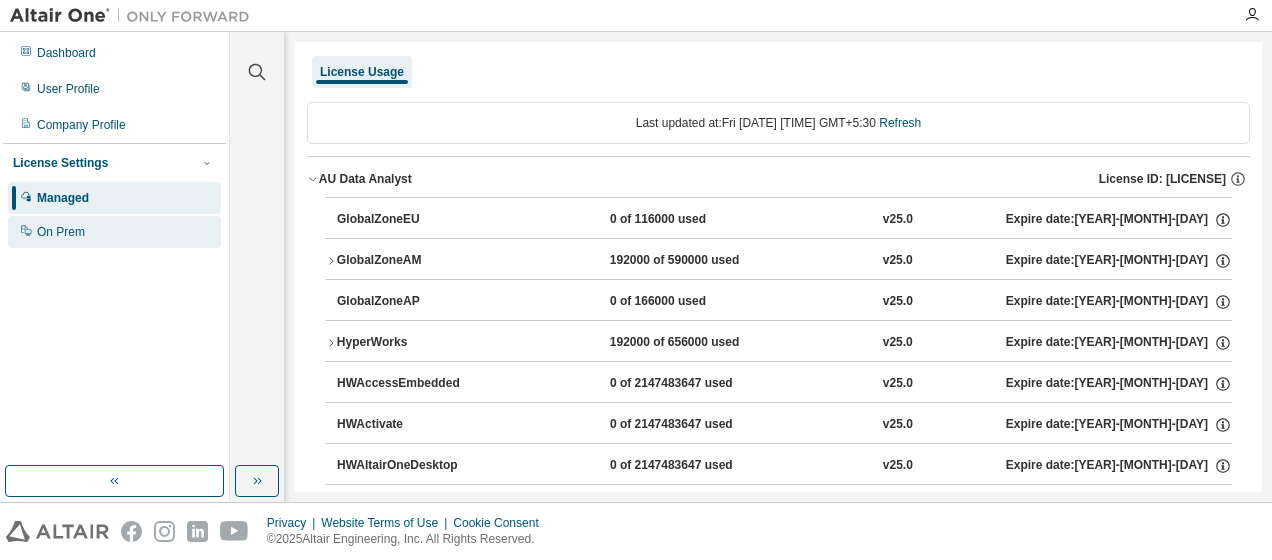 click on "On Prem" at bounding box center [61, 232] 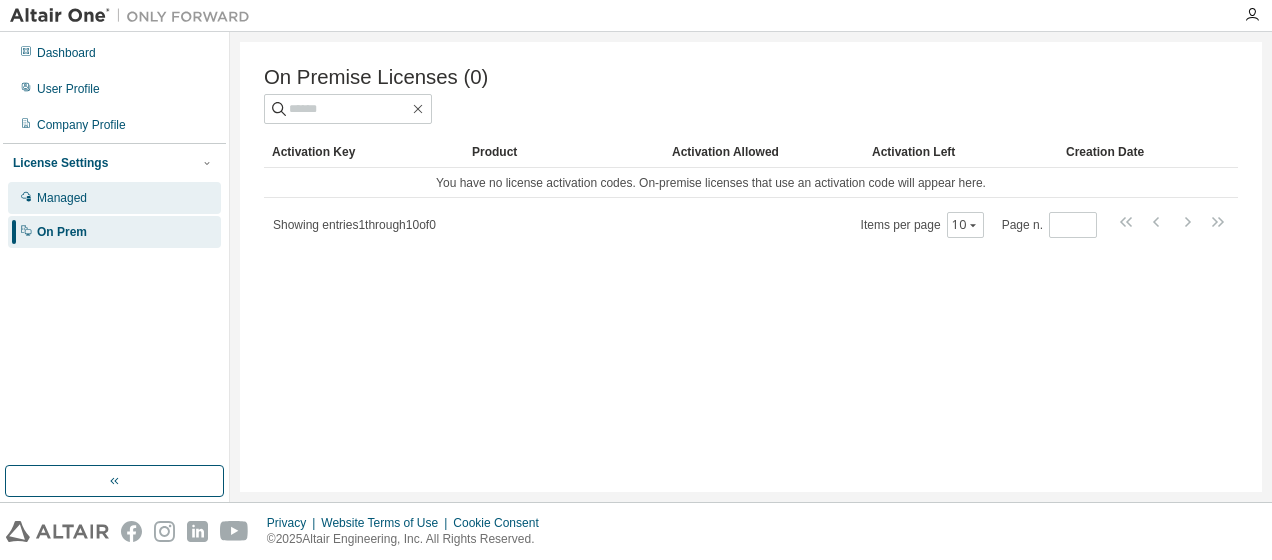 click on "Managed" at bounding box center (62, 198) 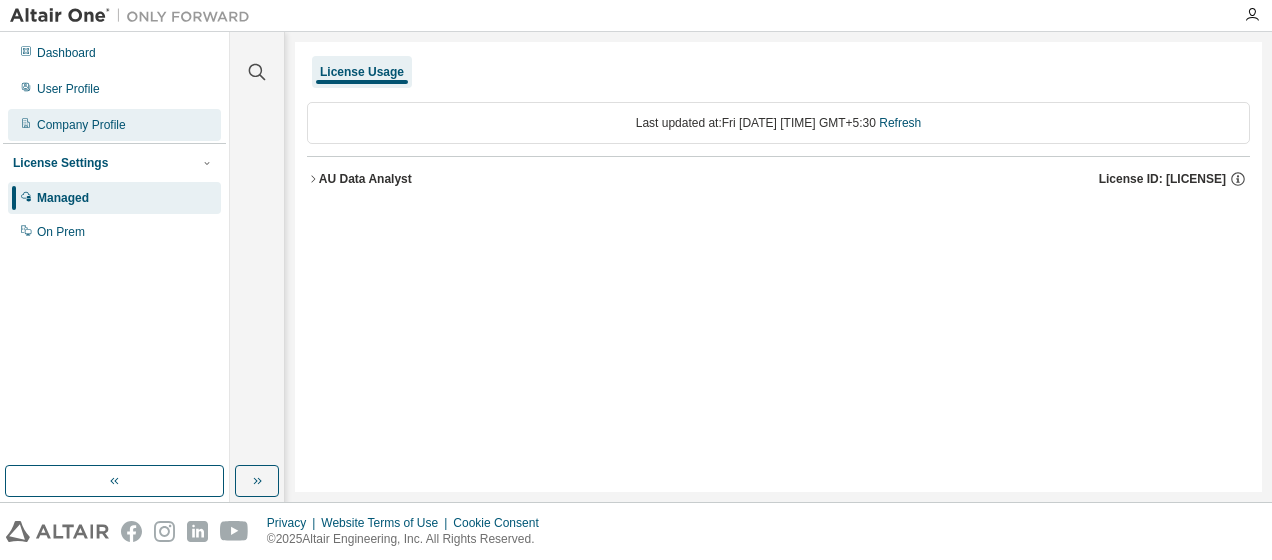click on "Company Profile" at bounding box center [81, 125] 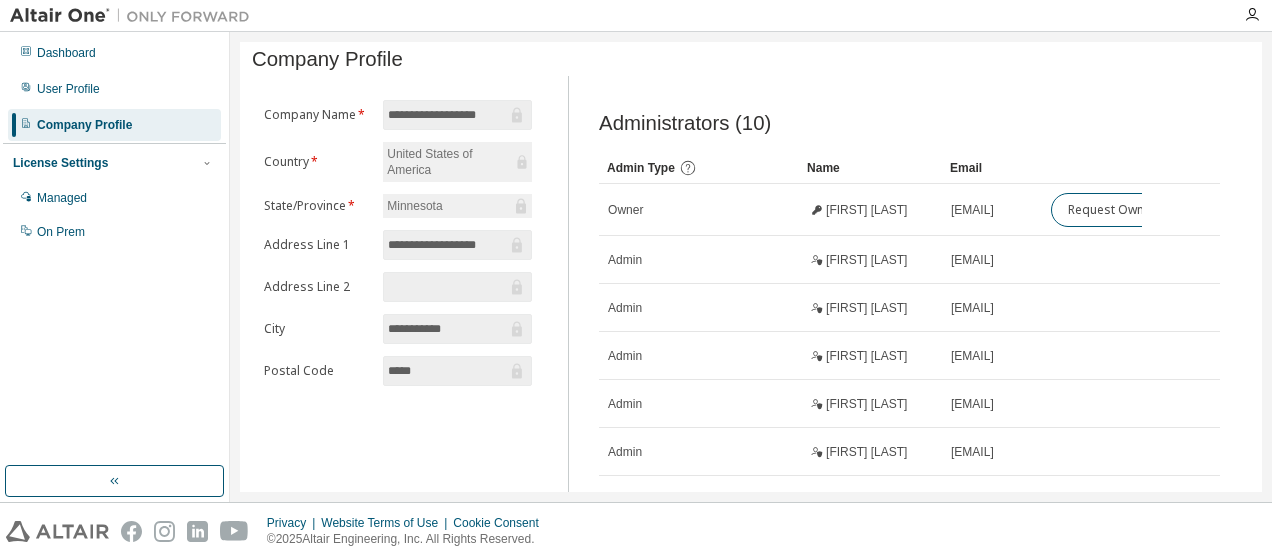 scroll, scrollTop: 0, scrollLeft: 0, axis: both 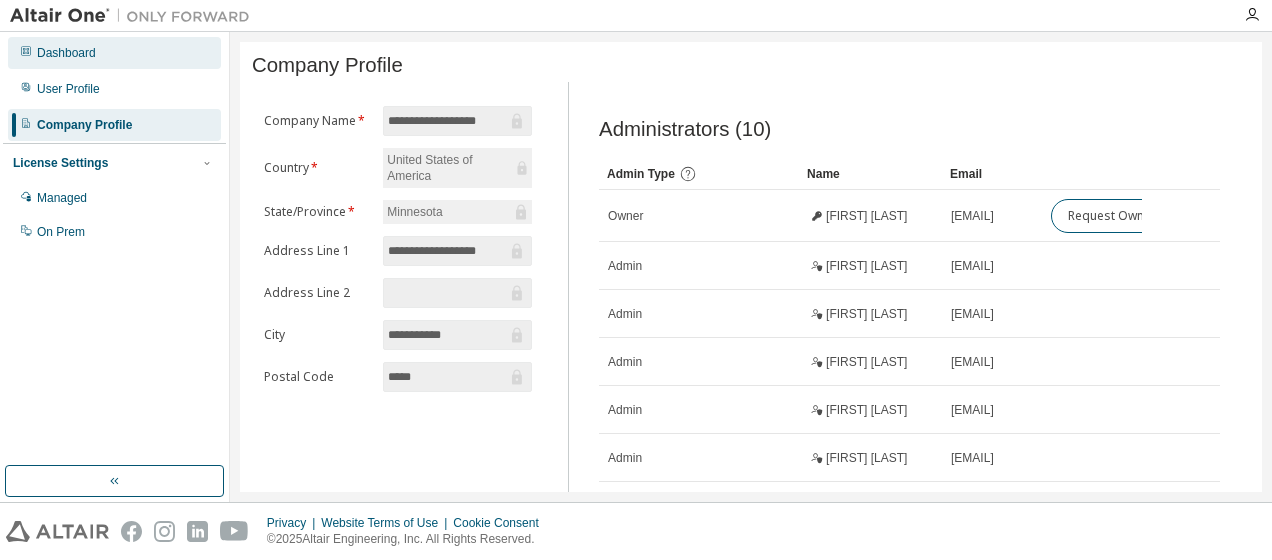 click on "Dashboard" at bounding box center (66, 53) 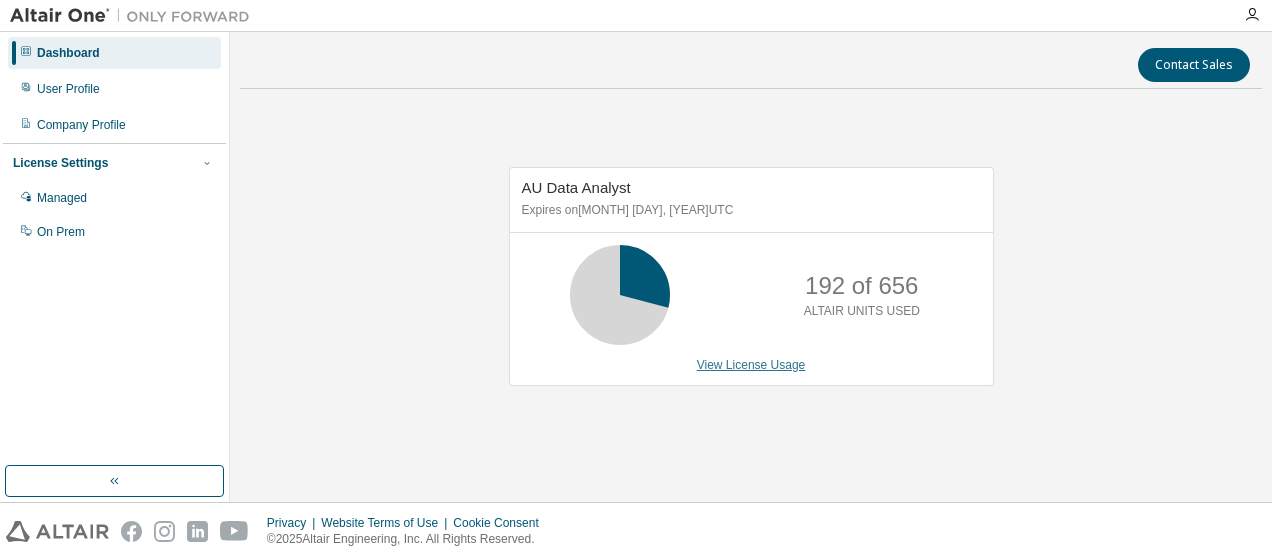 click on "View License Usage" at bounding box center (751, 365) 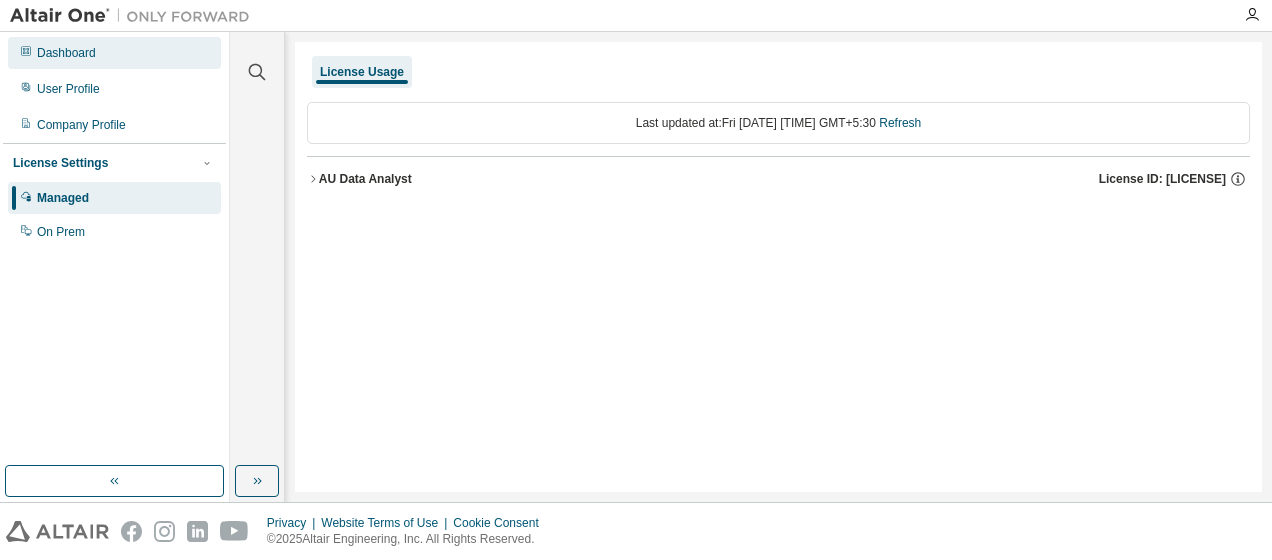 click on "Dashboard" at bounding box center (66, 53) 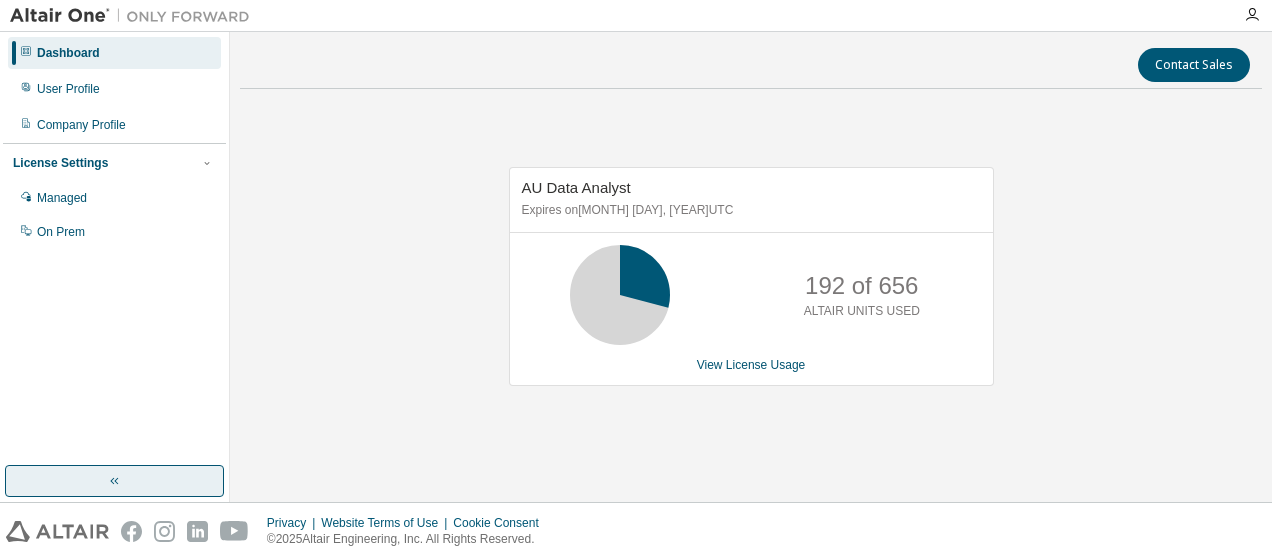click 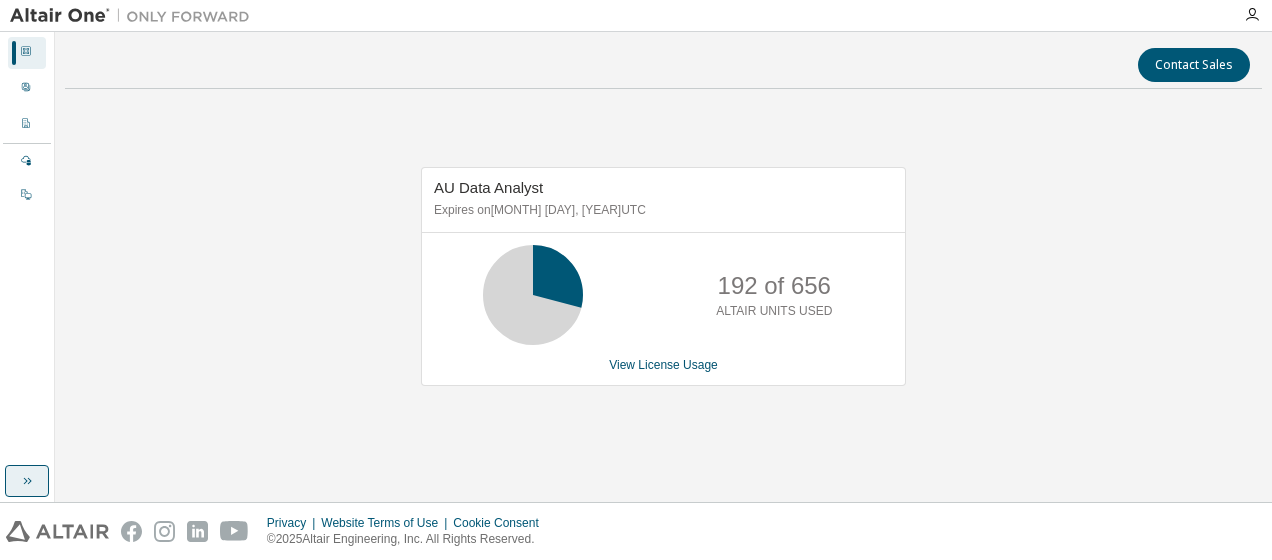 click 